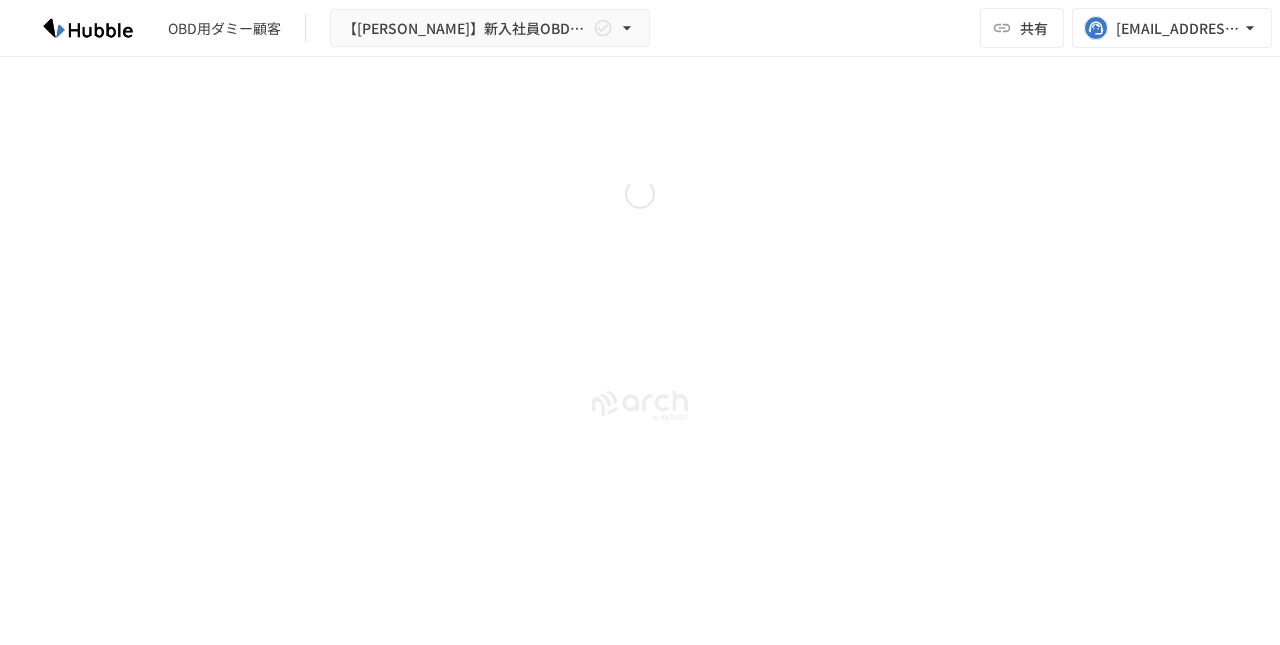 scroll, scrollTop: 0, scrollLeft: 0, axis: both 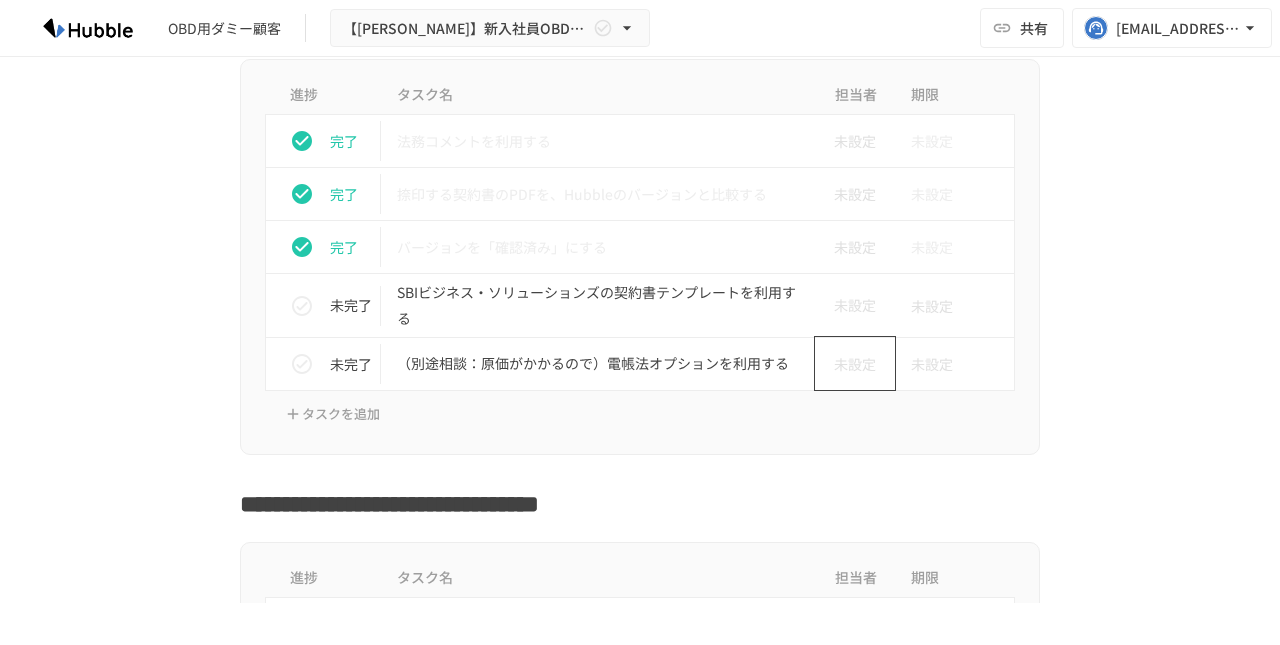 click on "未設定" at bounding box center [847, 364] 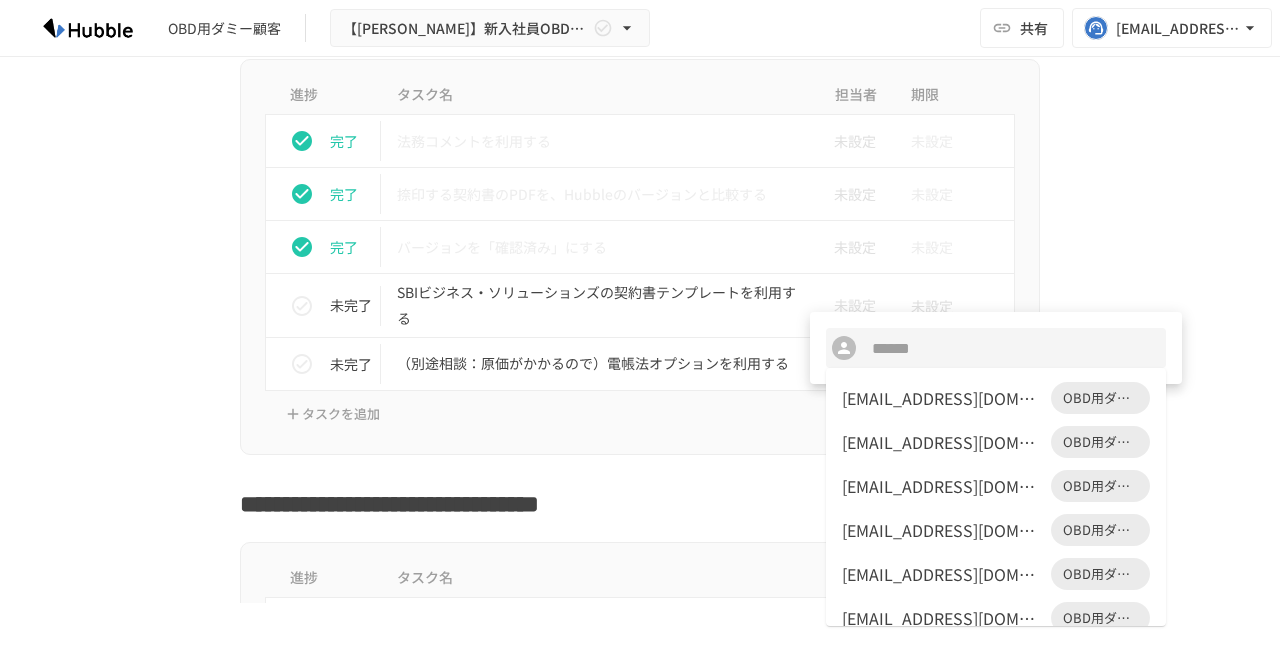 click at bounding box center (995, 348) 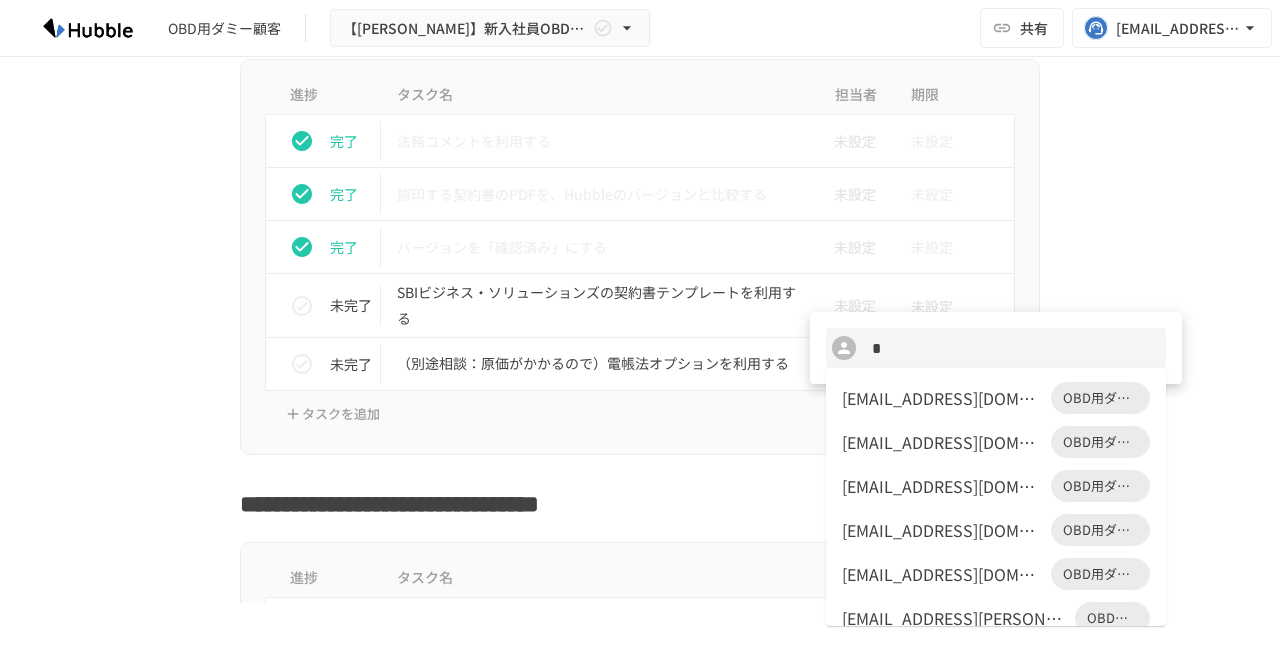 type on "*" 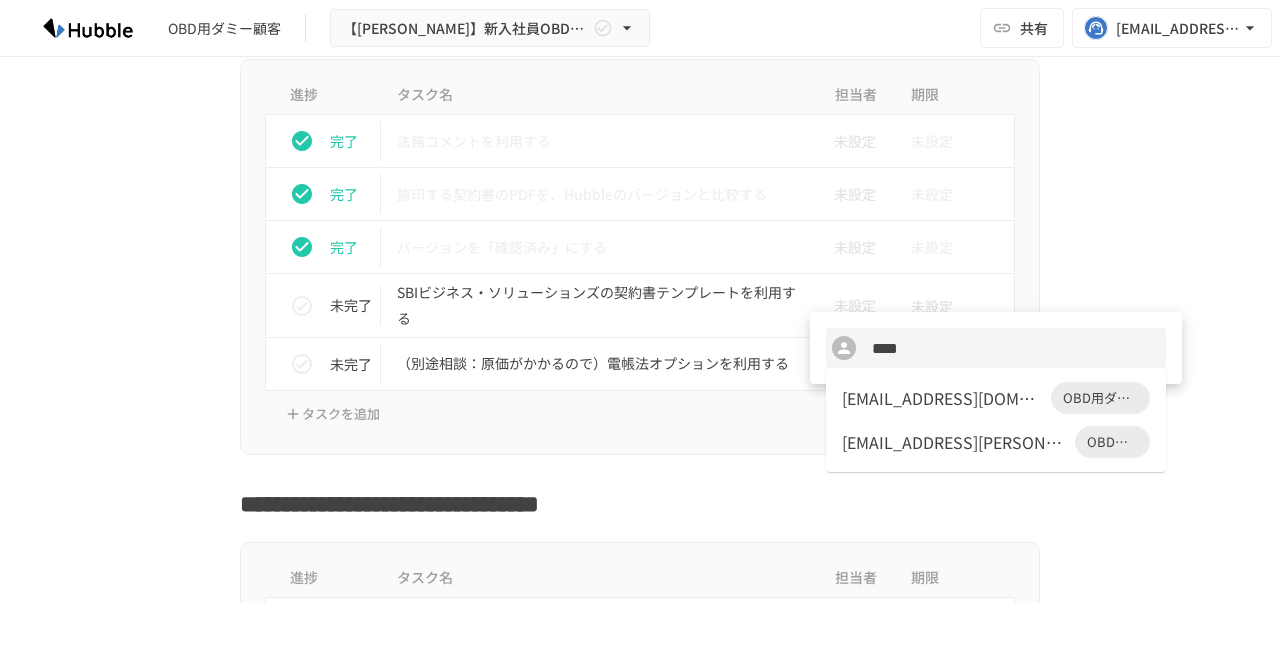 type on "*****" 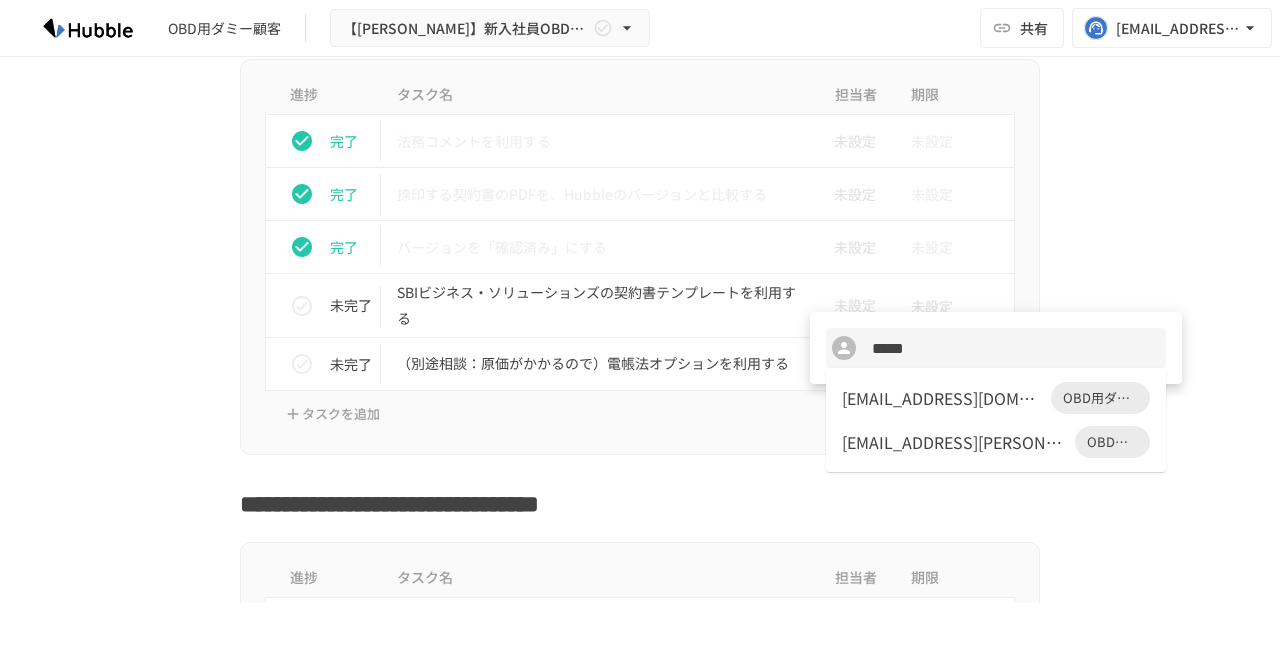 click on "[EMAIL_ADDRESS][PERSON_NAME][DOMAIN_NAME]" at bounding box center [954, 442] 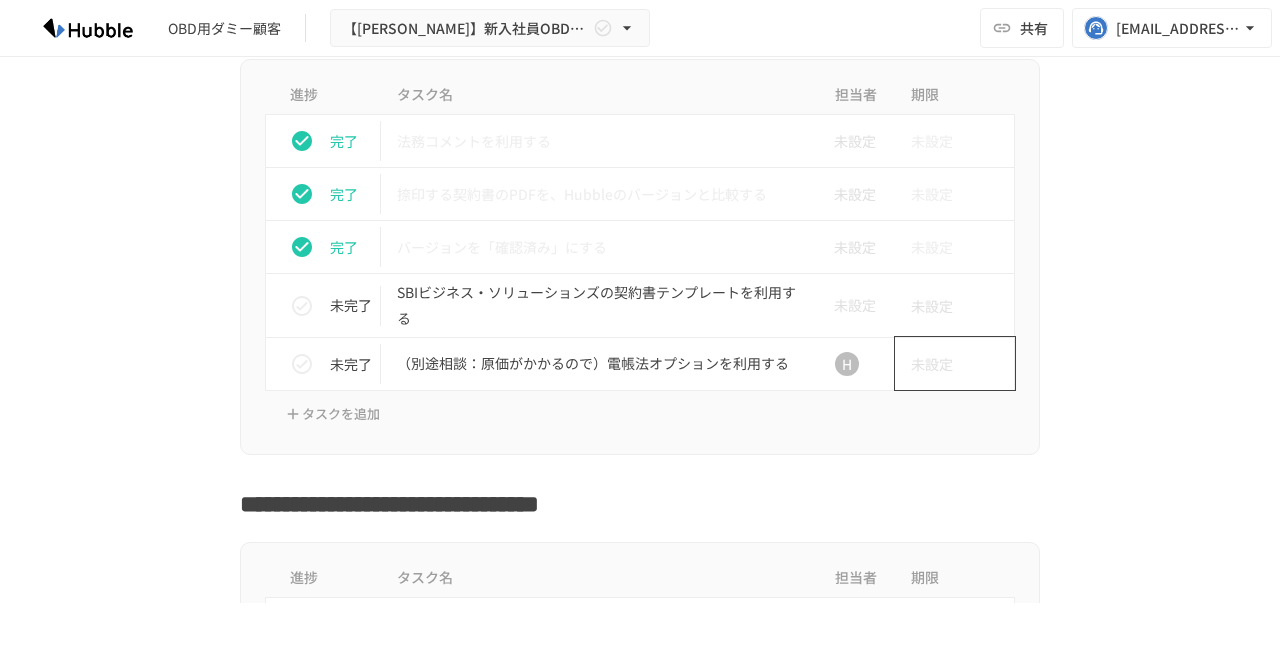 click on "未設定" at bounding box center [955, 363] 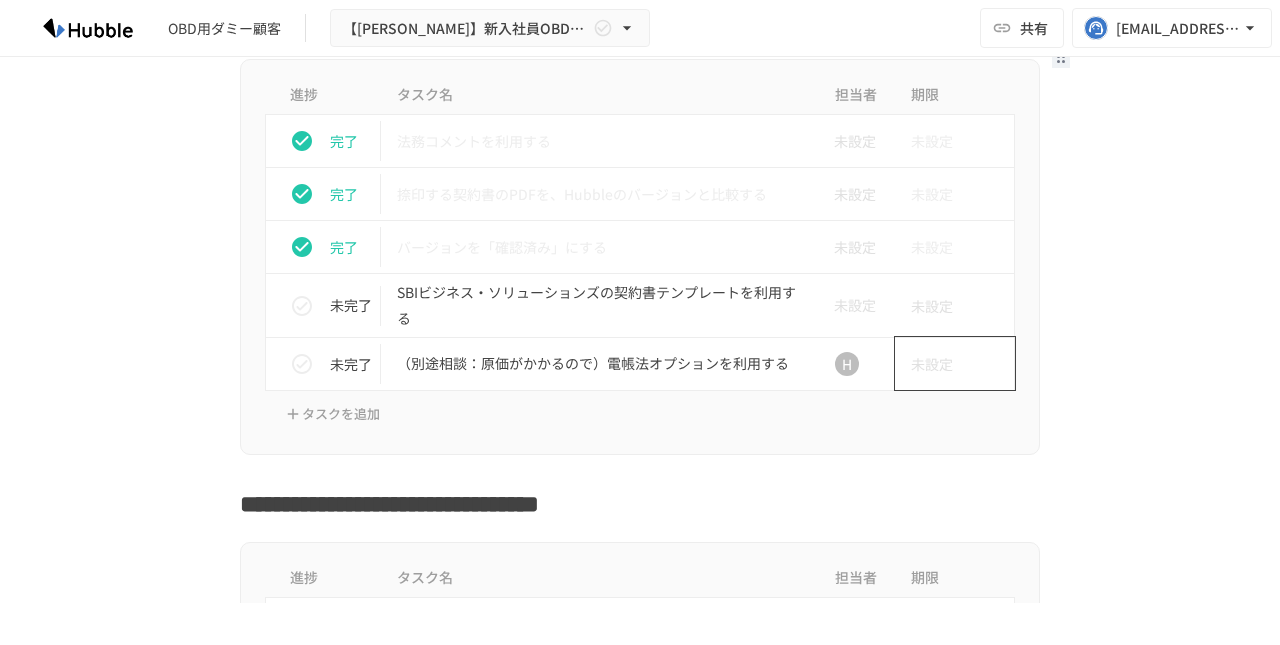 click on "未設定" at bounding box center [932, 364] 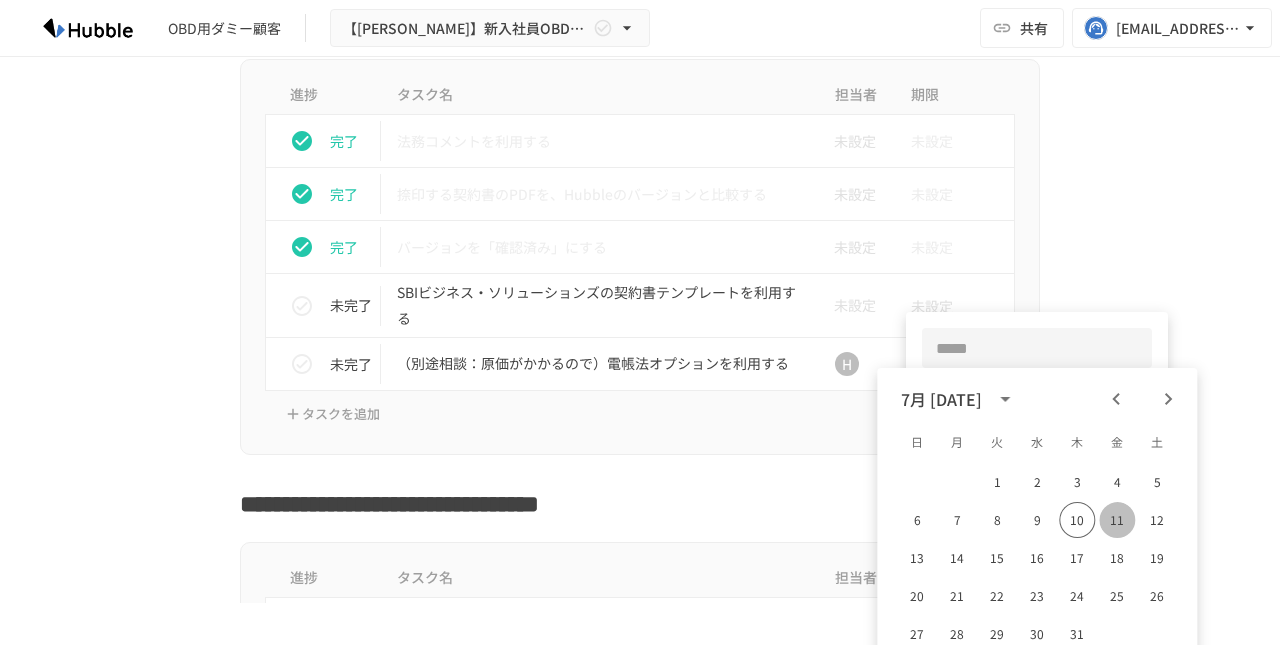 click on "11" at bounding box center (1117, 520) 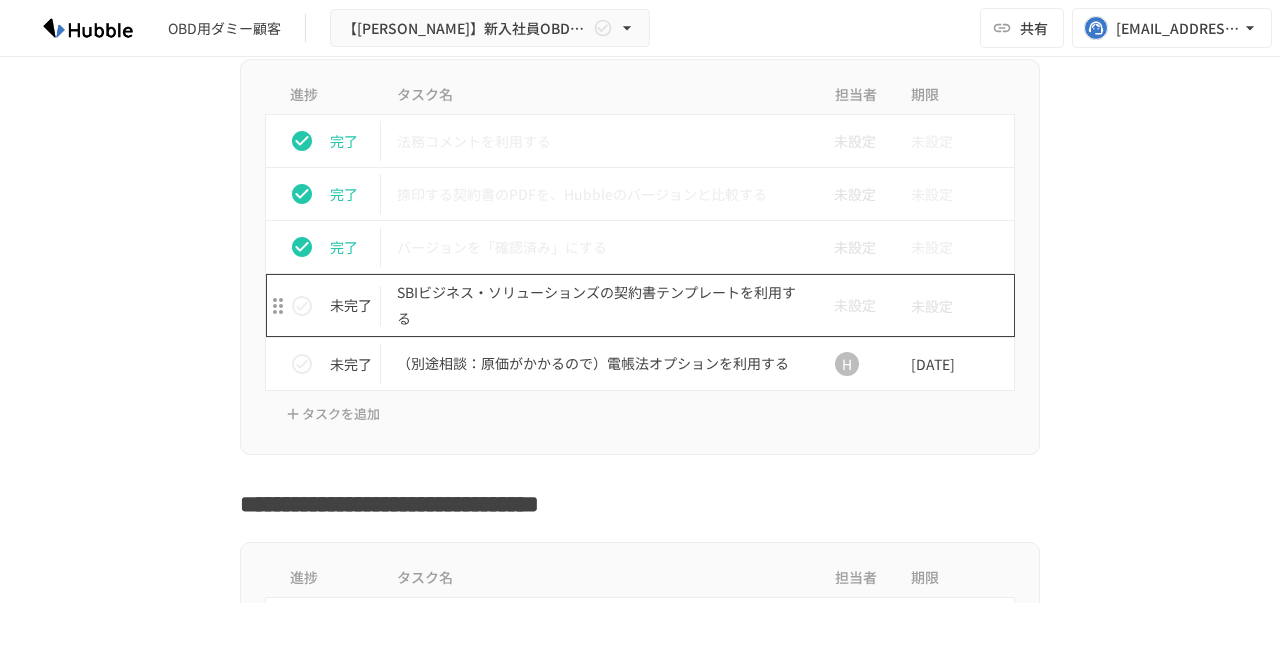 click on "SBIビジネス・ソリューションズの契約書テンプレートを利用する" at bounding box center [598, 305] 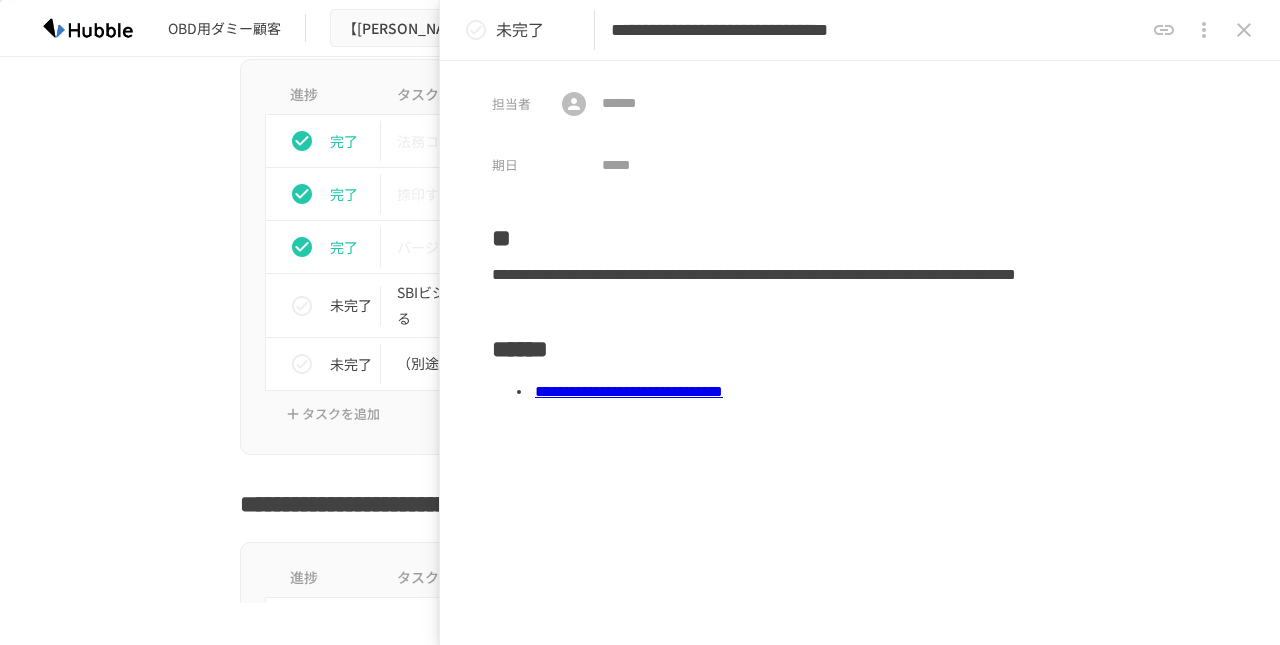 click on "**********" at bounding box center [880, 392] 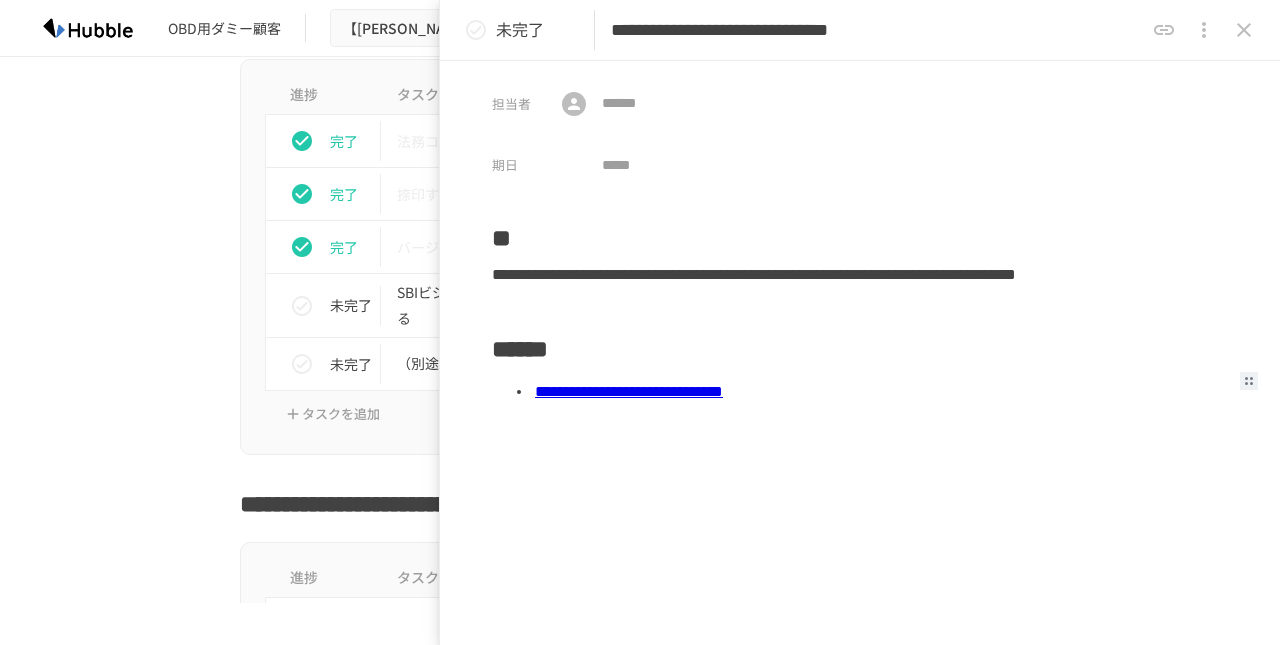 click on "**********" at bounding box center (629, 391) 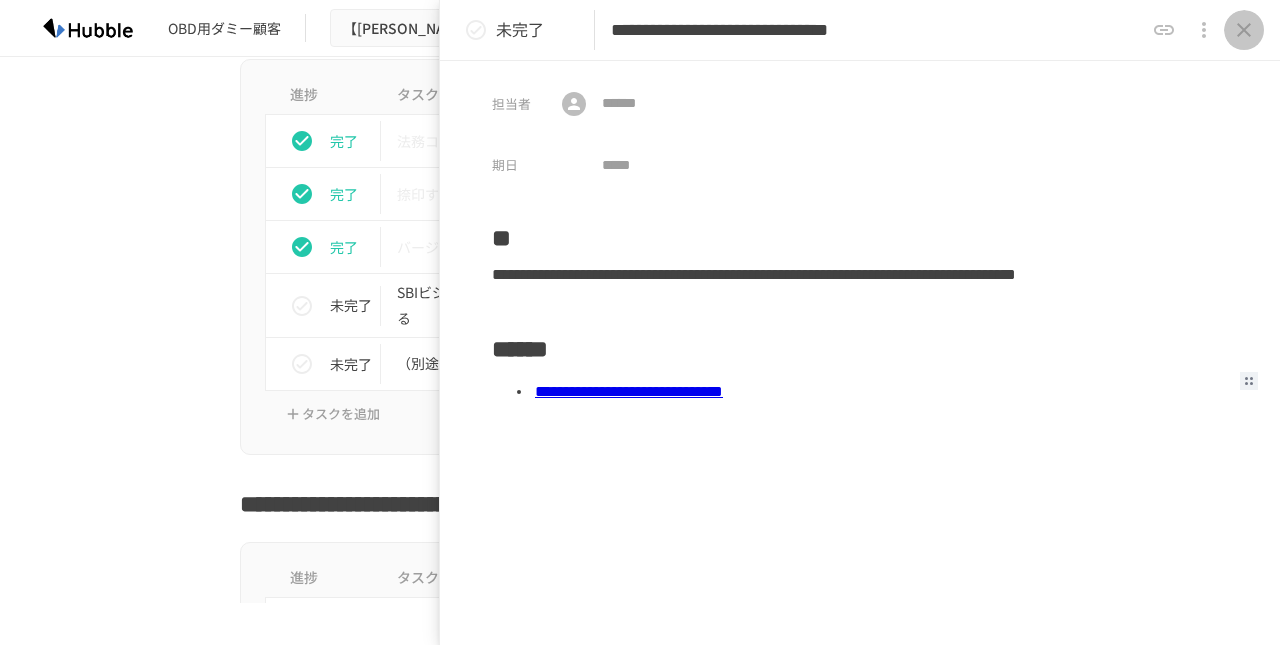 click 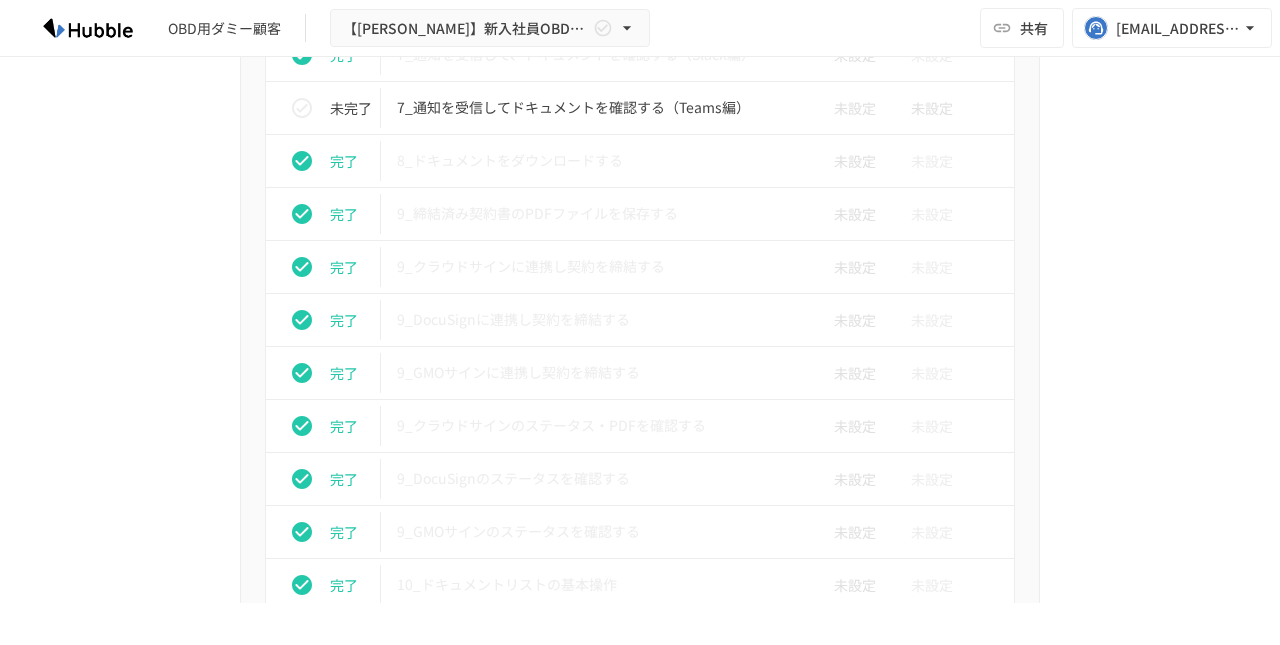 scroll, scrollTop: 4113, scrollLeft: 0, axis: vertical 